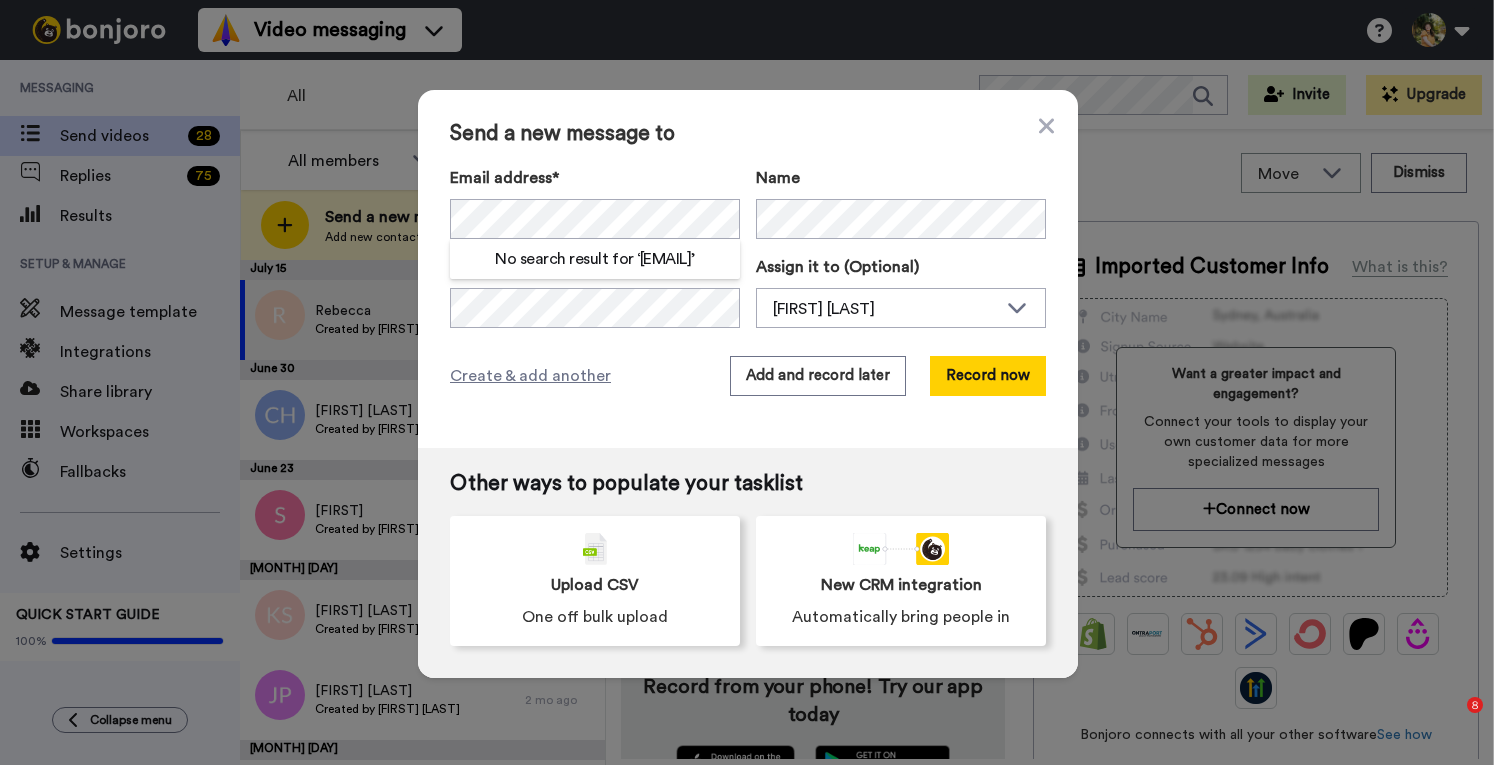 scroll, scrollTop: 0, scrollLeft: 0, axis: both 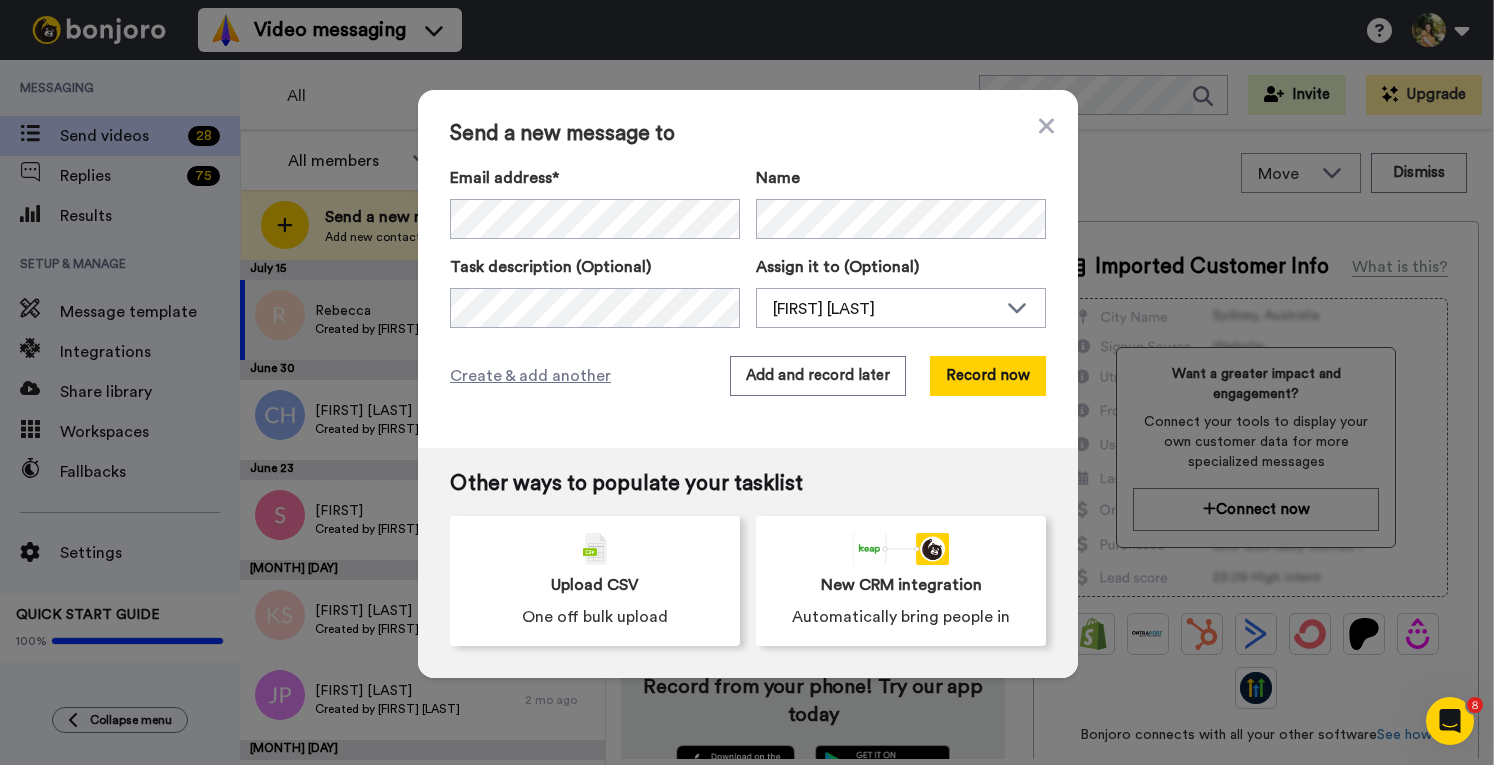drag, startPoint x: 1046, startPoint y: 133, endPoint x: 1069, endPoint y: 89, distance: 49.648766 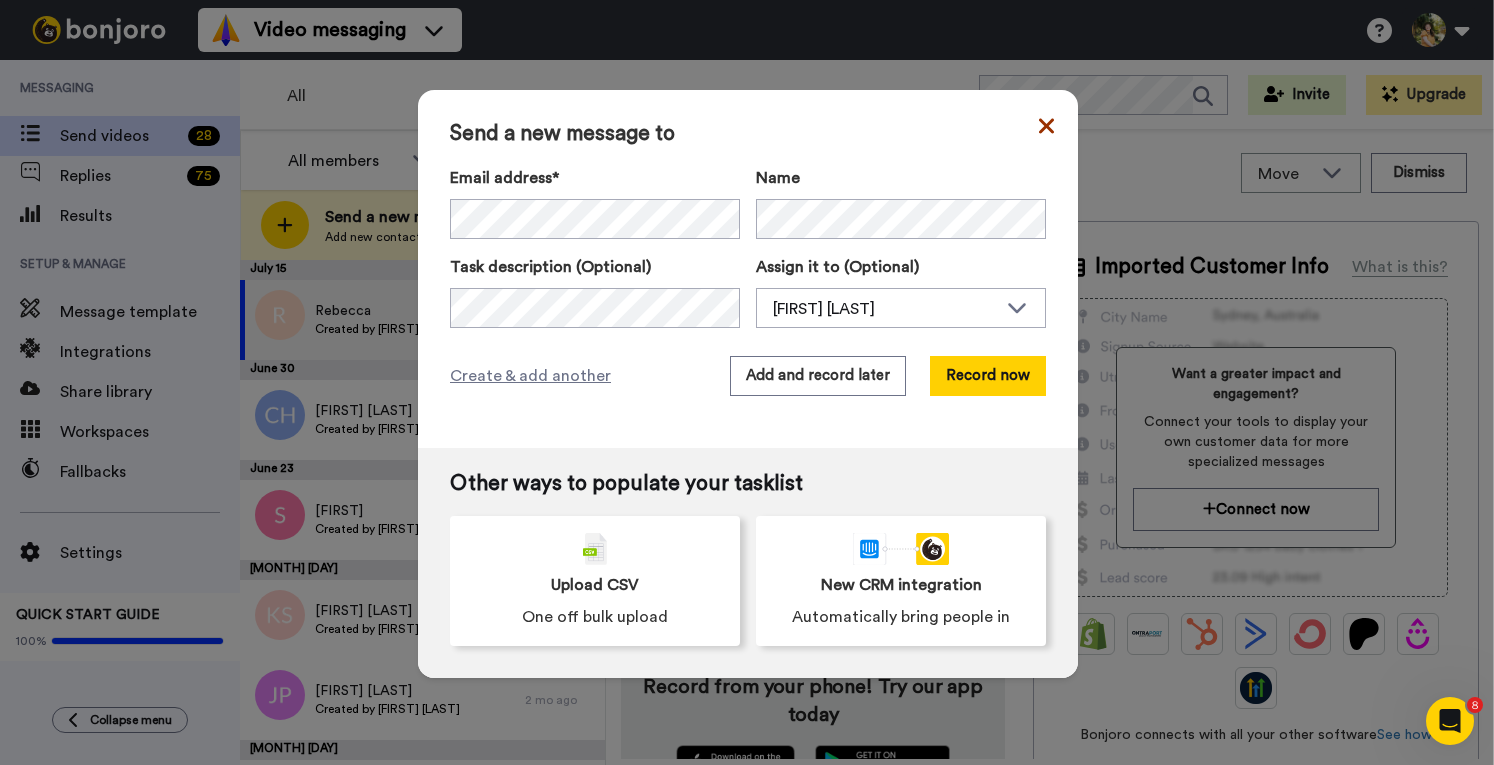 click 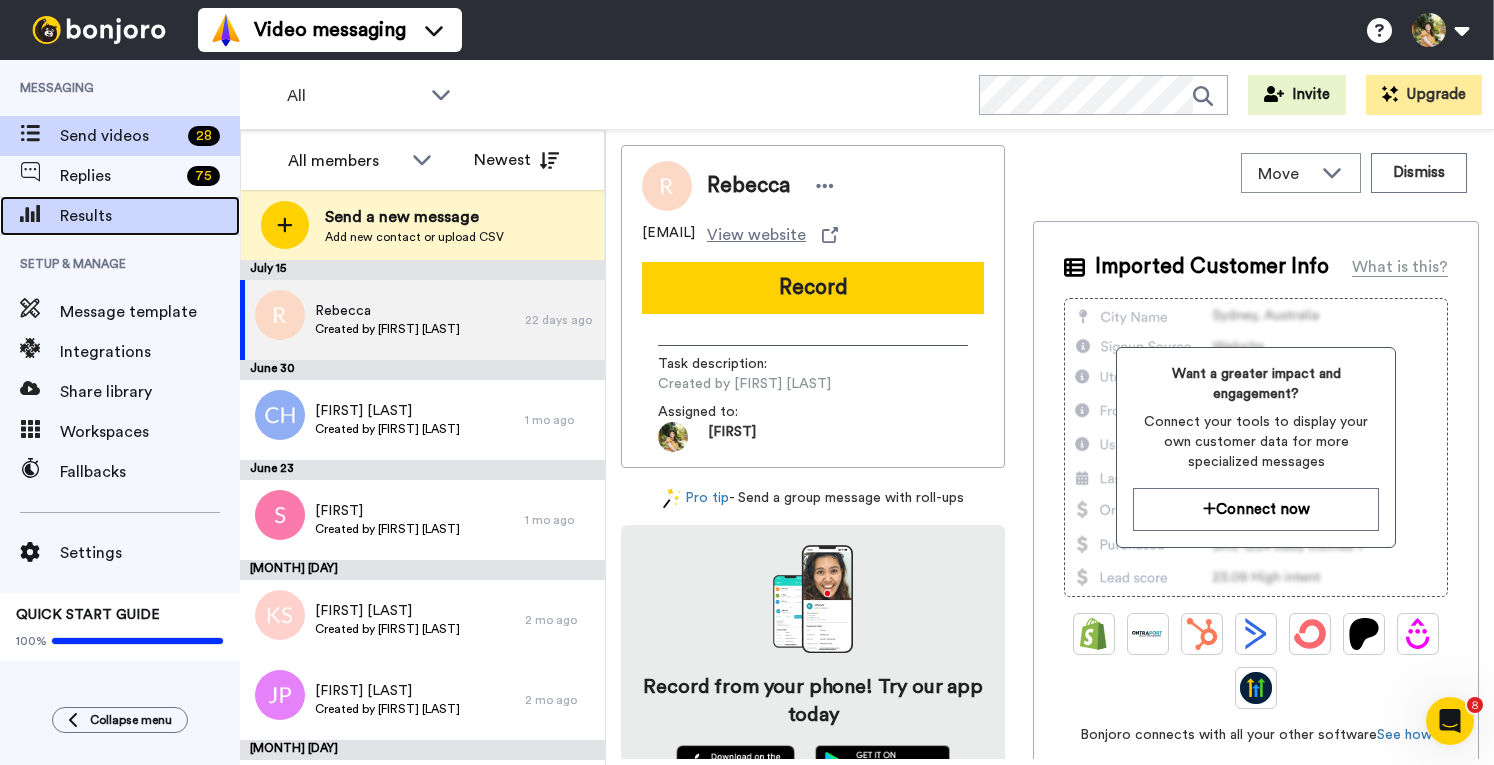 click on "Results" at bounding box center (150, 216) 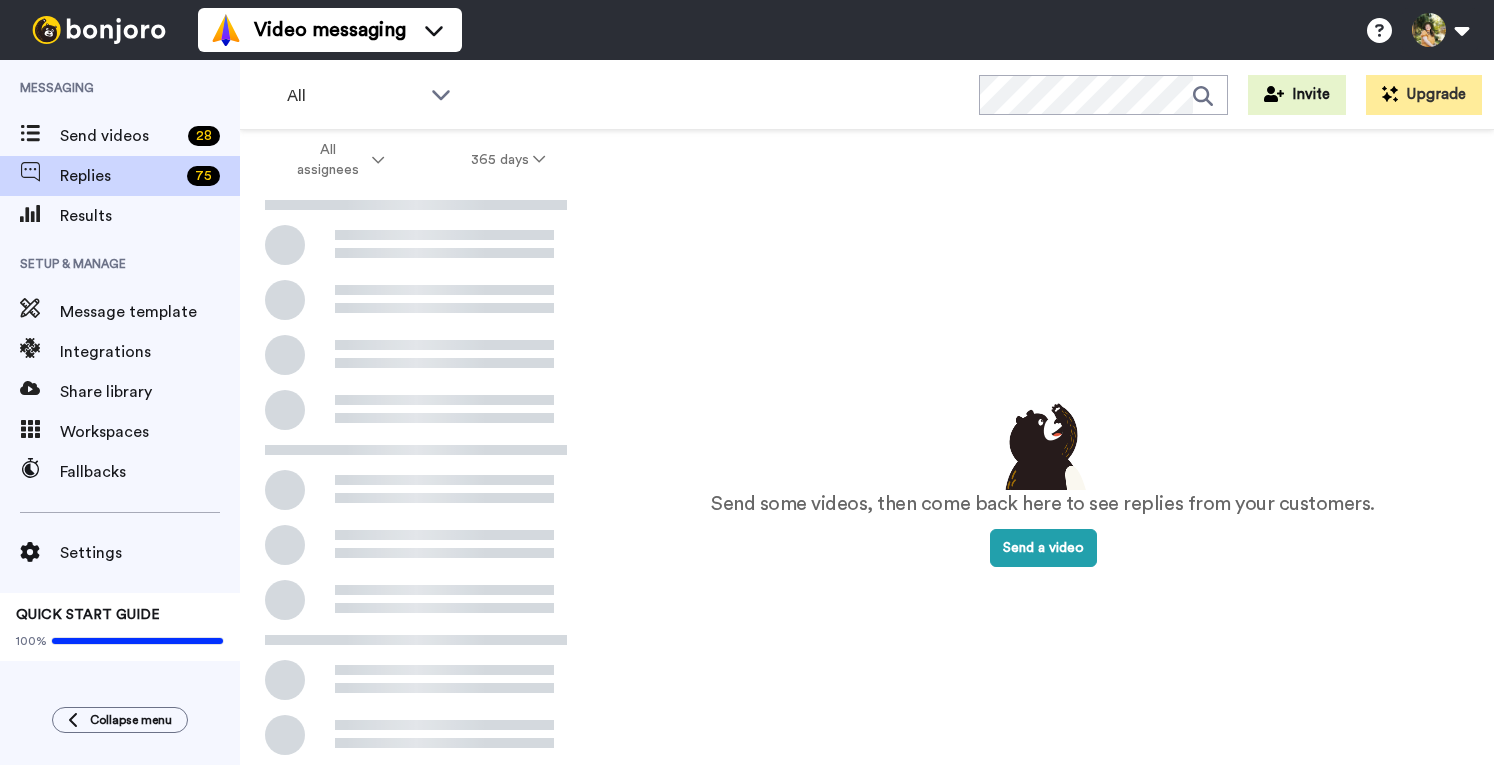 scroll, scrollTop: 0, scrollLeft: 0, axis: both 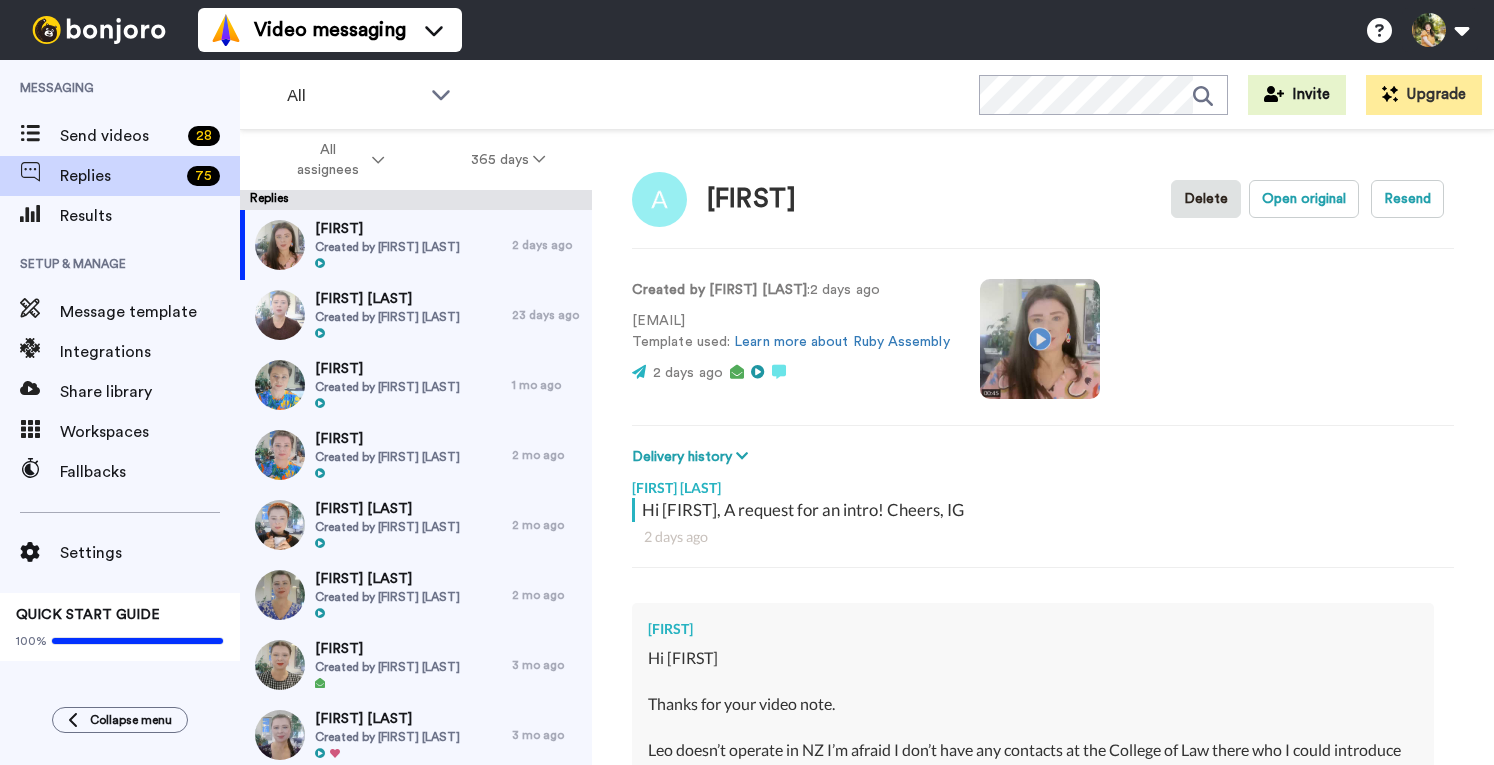type on "x" 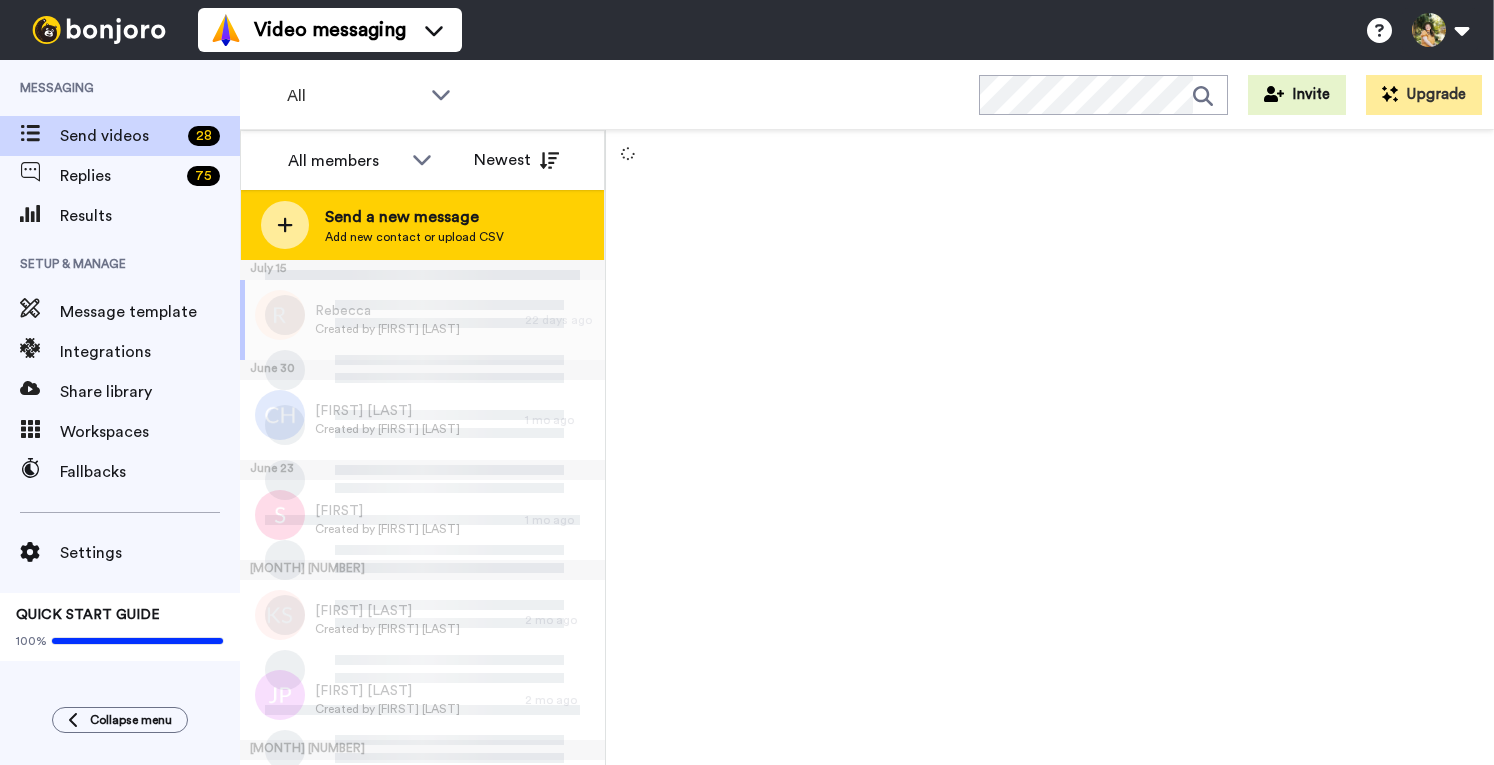 scroll, scrollTop: 0, scrollLeft: 0, axis: both 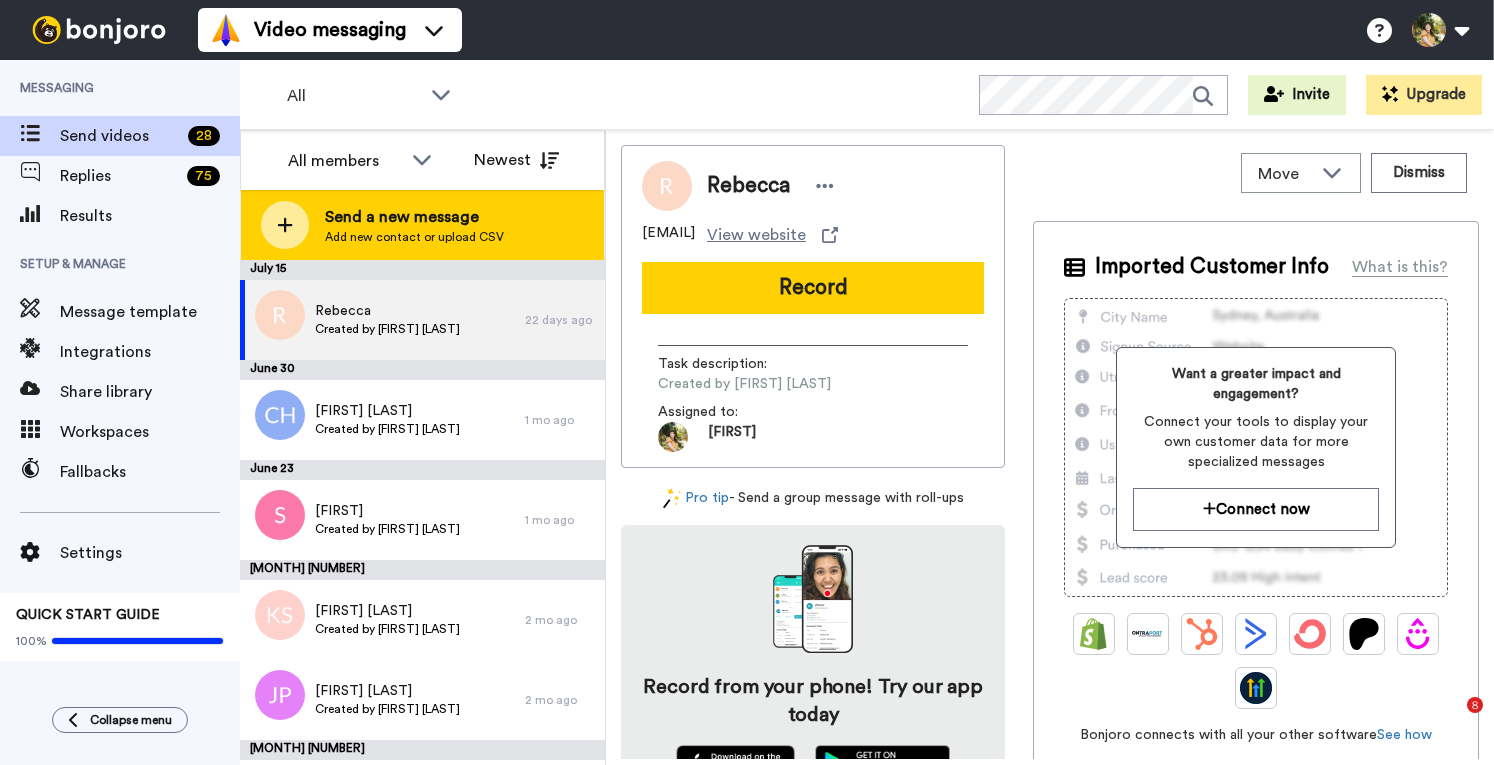 click on "Send a new message" at bounding box center [414, 217] 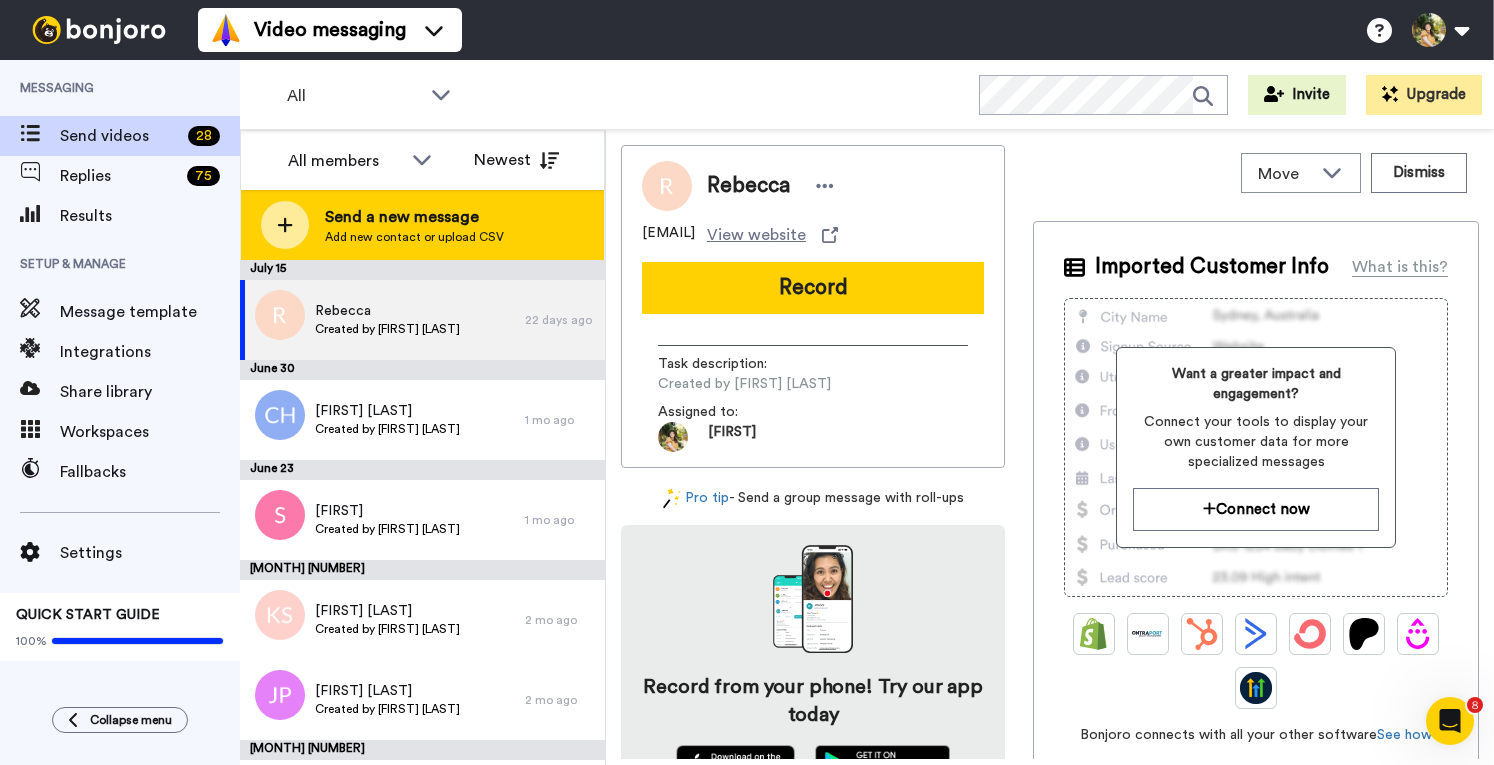 scroll, scrollTop: 0, scrollLeft: 0, axis: both 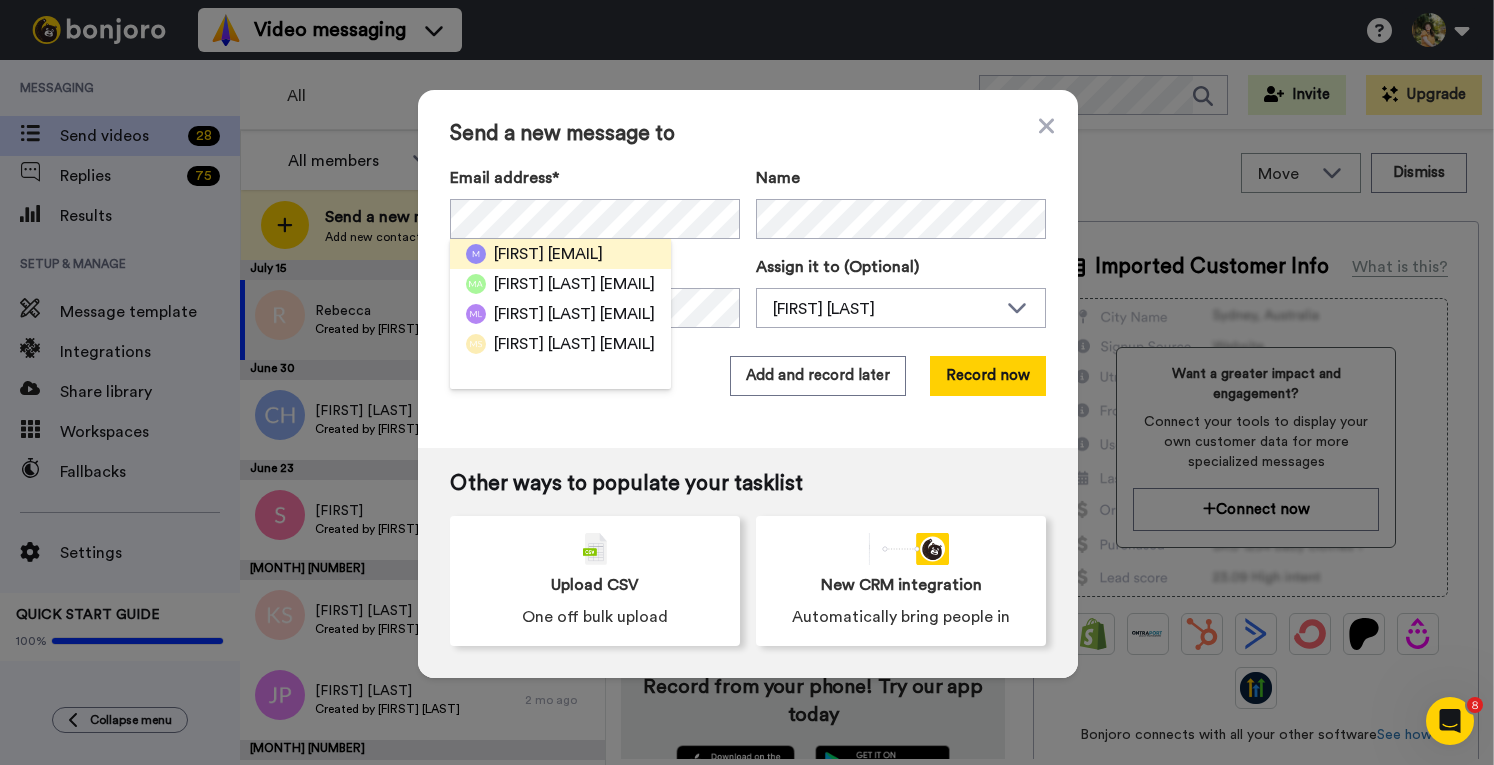 click on "[EMAIL]" at bounding box center [575, 254] 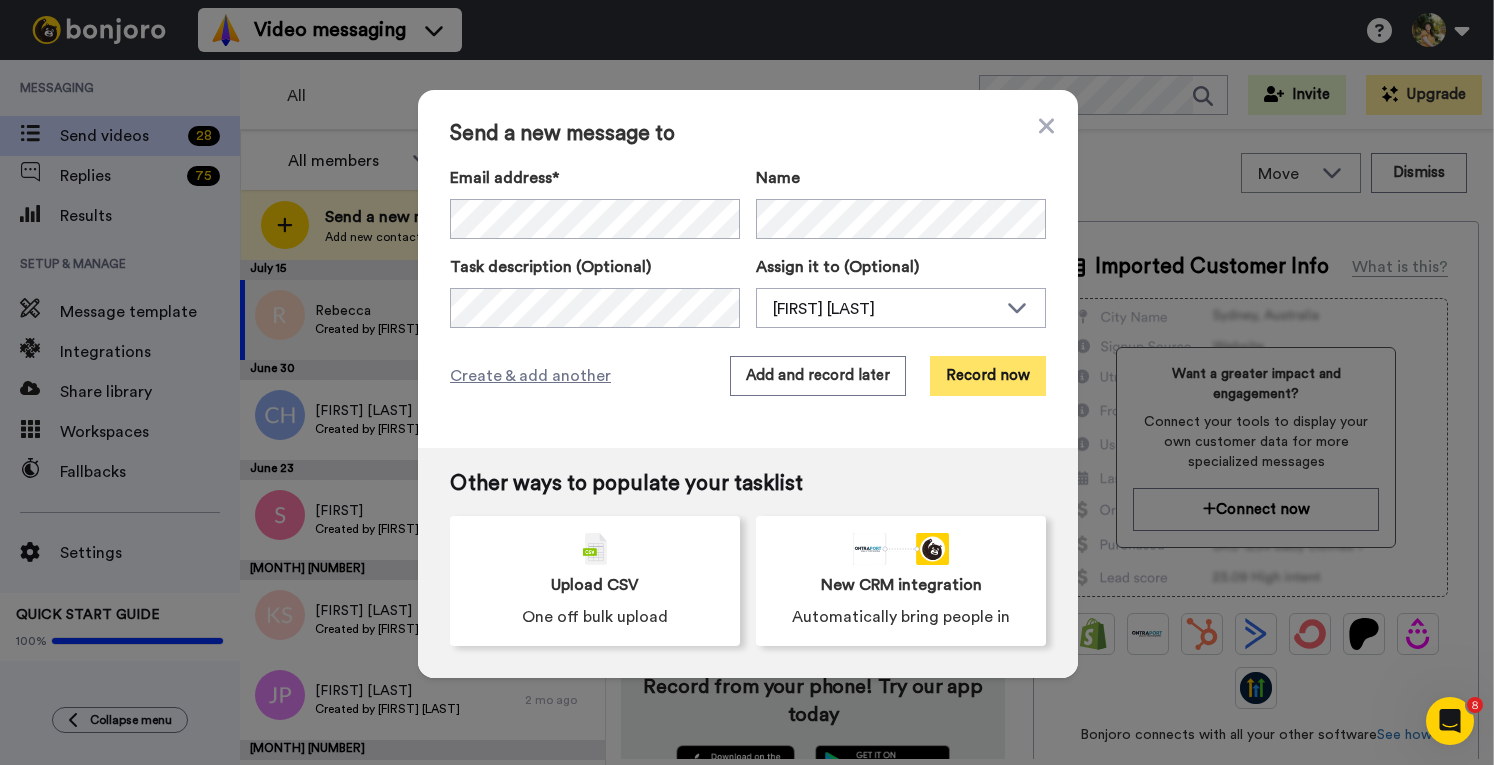 click on "Record now" at bounding box center (988, 376) 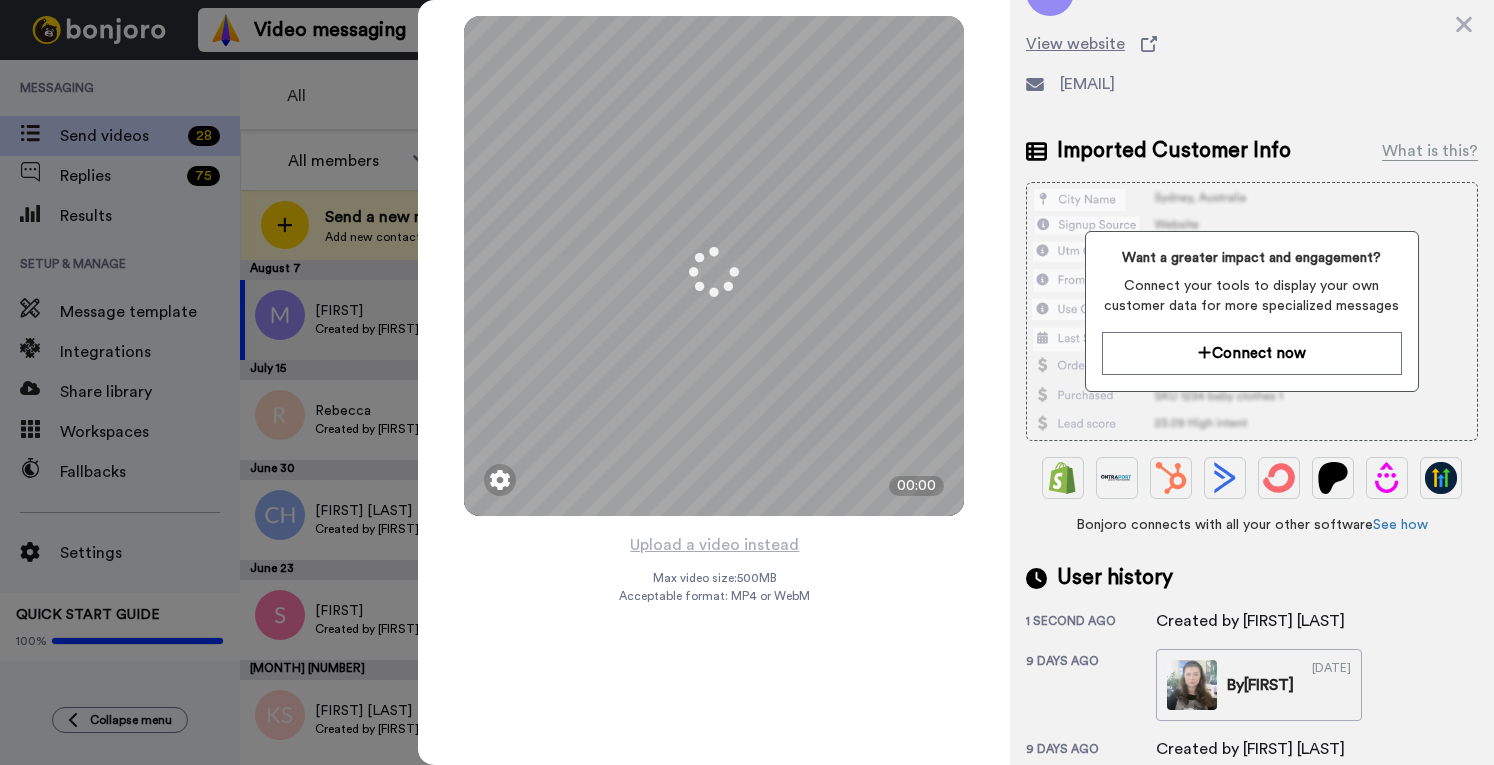 scroll, scrollTop: 200, scrollLeft: 0, axis: vertical 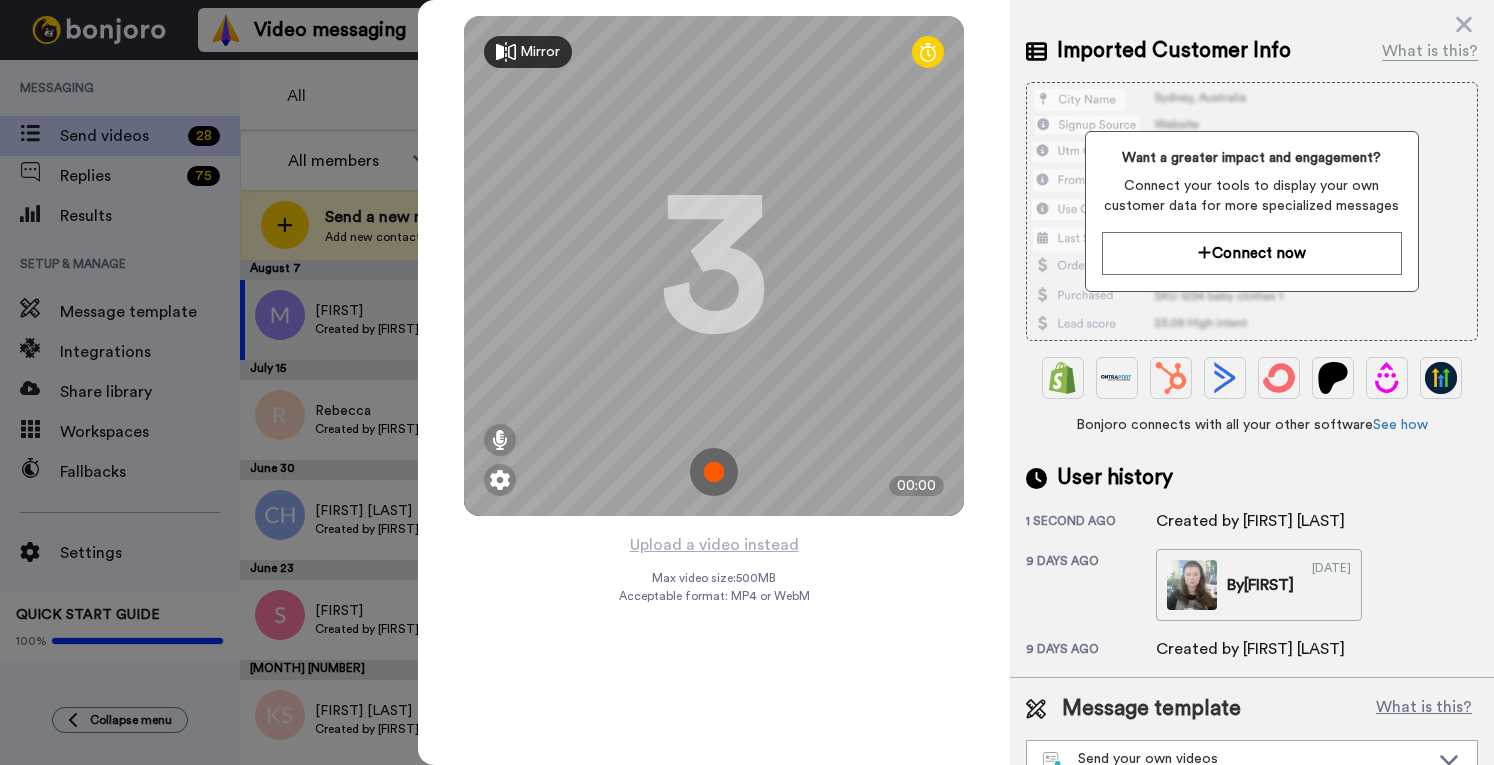 click at bounding box center (714, 472) 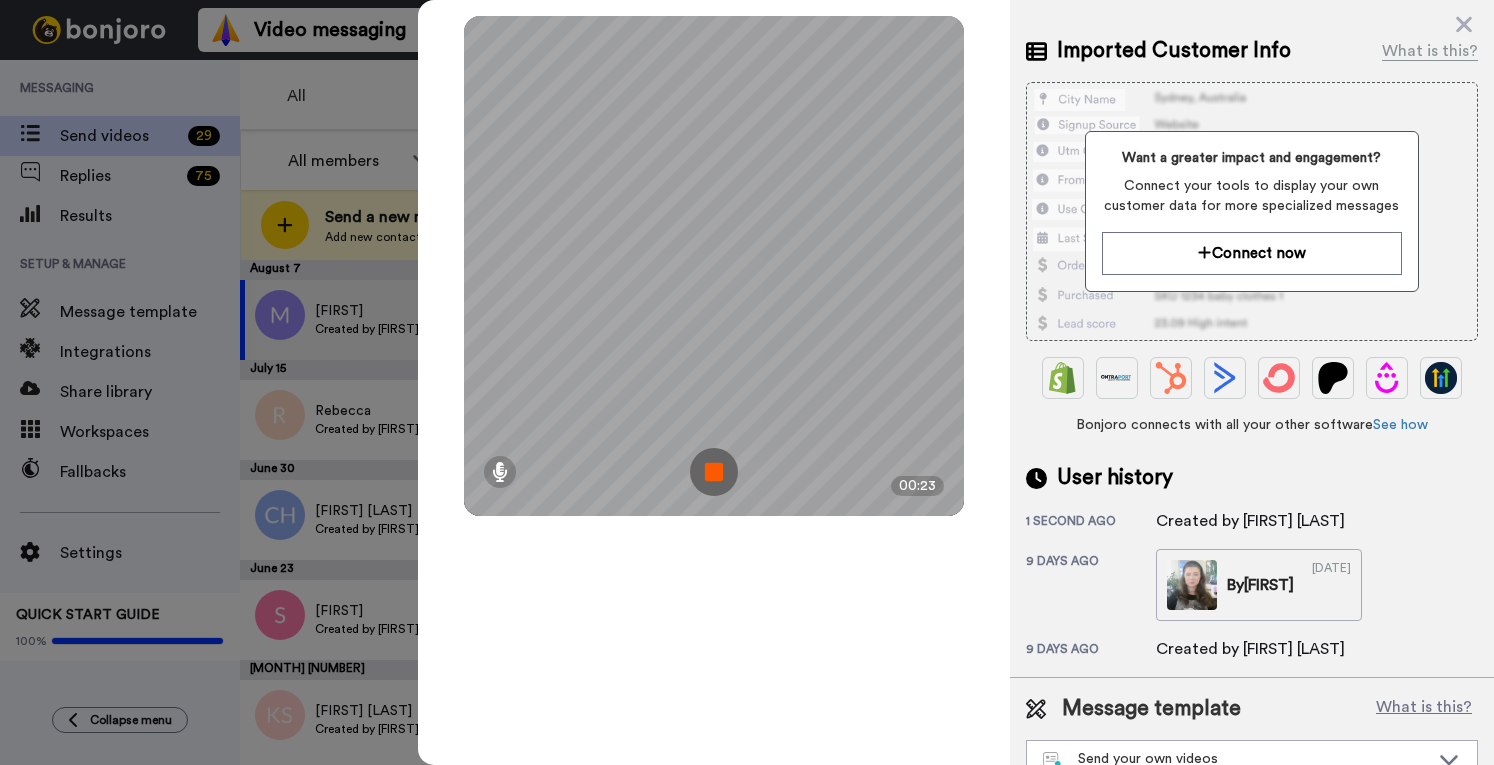 click at bounding box center [714, 472] 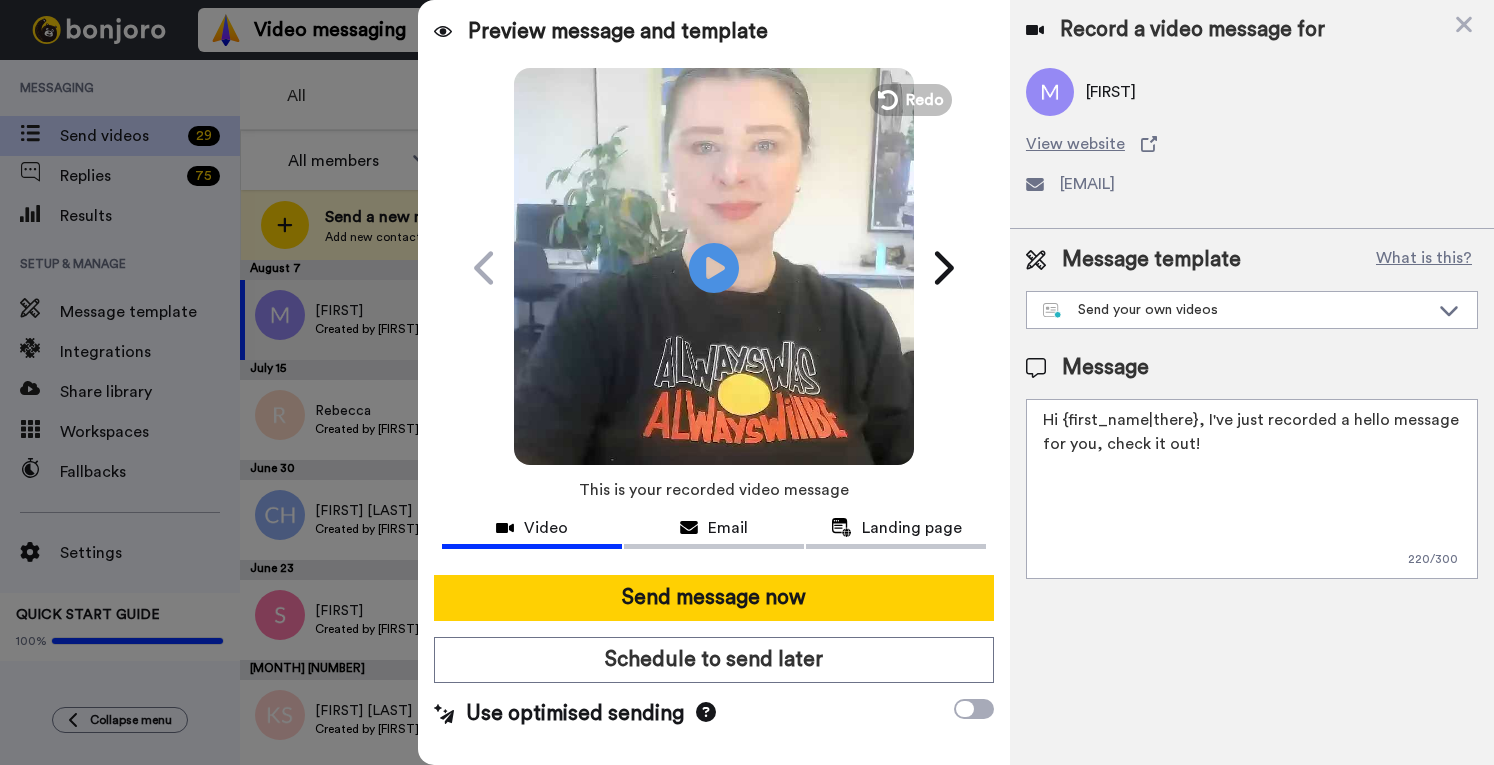 scroll, scrollTop: 0, scrollLeft: 0, axis: both 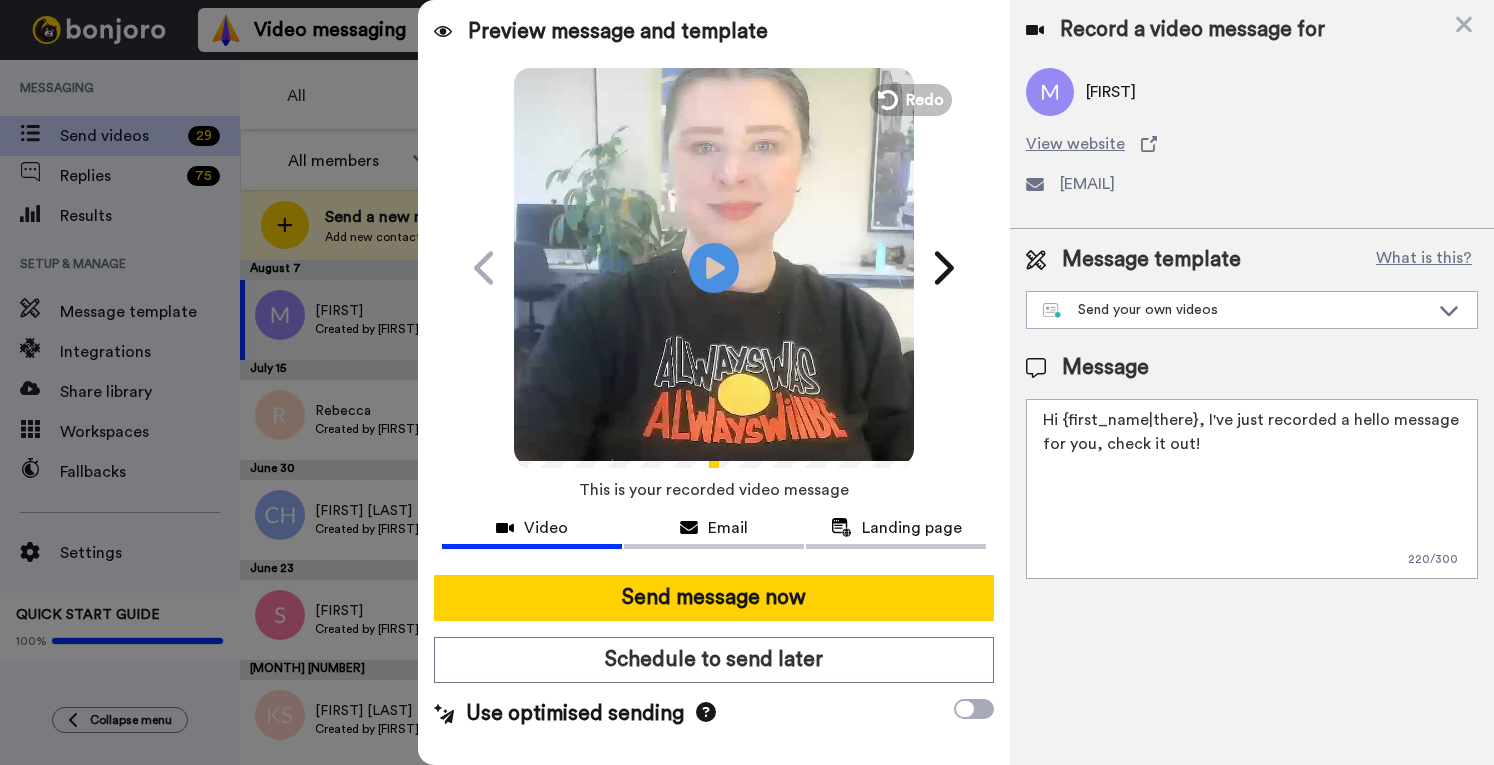 drag, startPoint x: 1260, startPoint y: 458, endPoint x: 1205, endPoint y: 411, distance: 72.34639 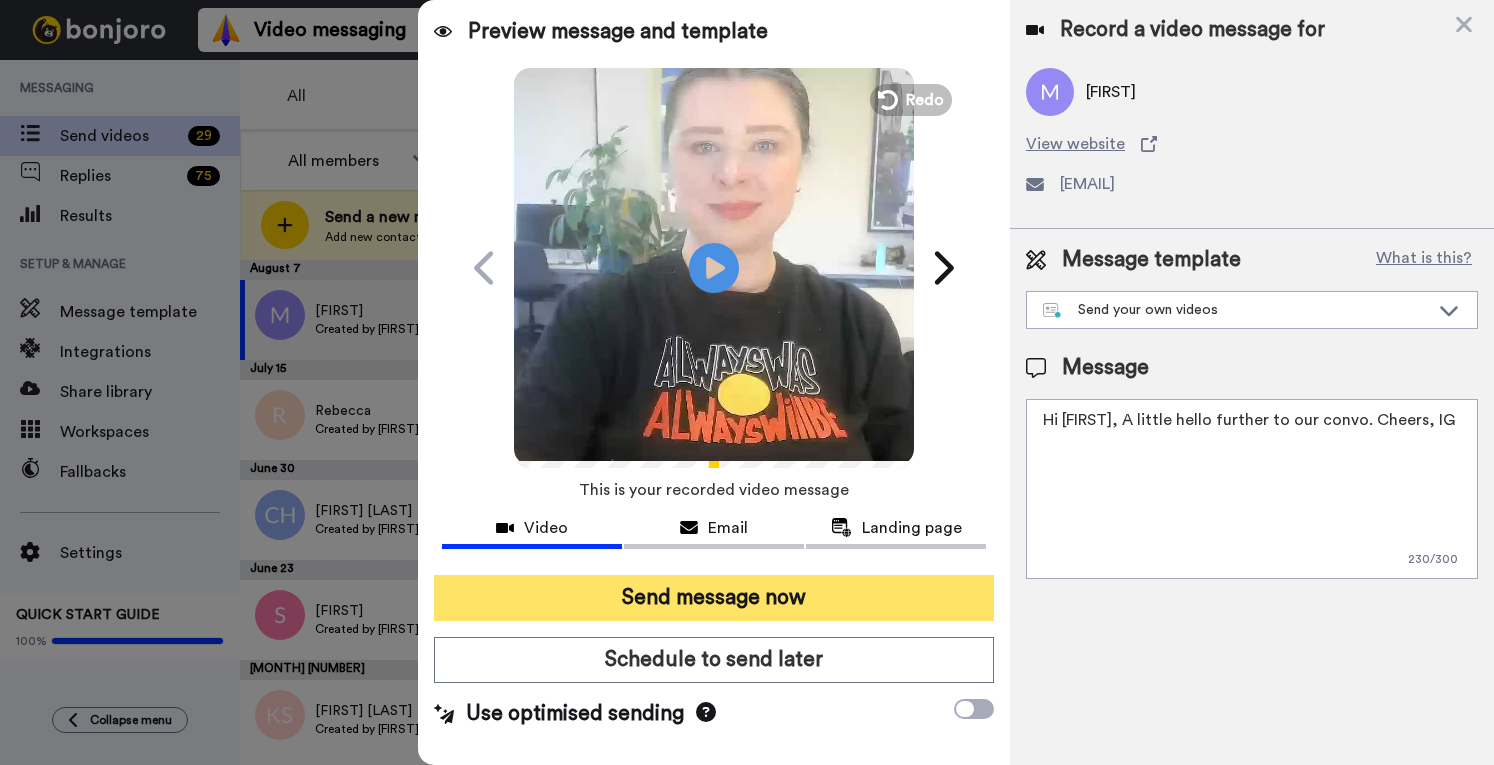 type on "Hi {first_name|there}, A little hello further to our convo. Cheers, IG" 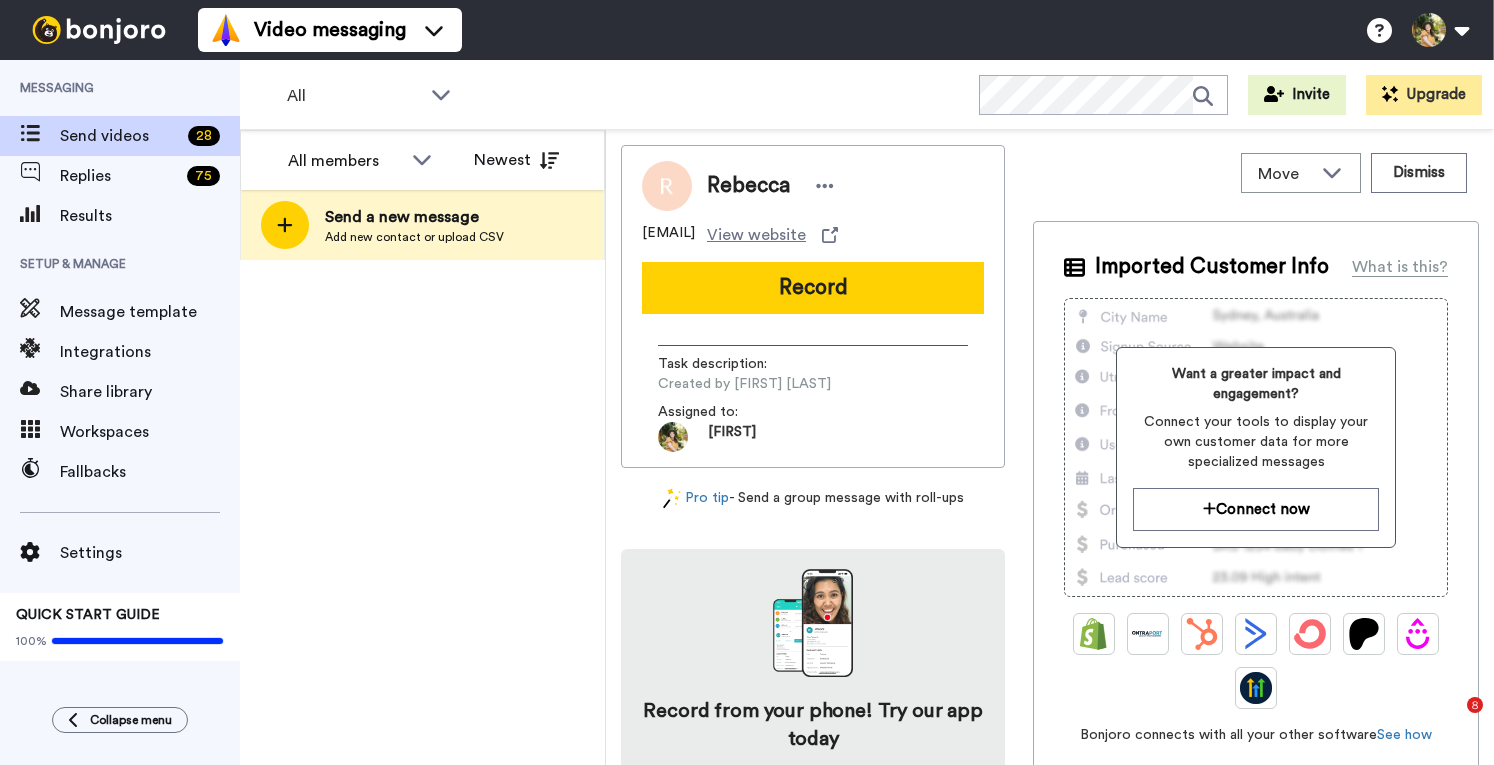 scroll, scrollTop: 0, scrollLeft: 0, axis: both 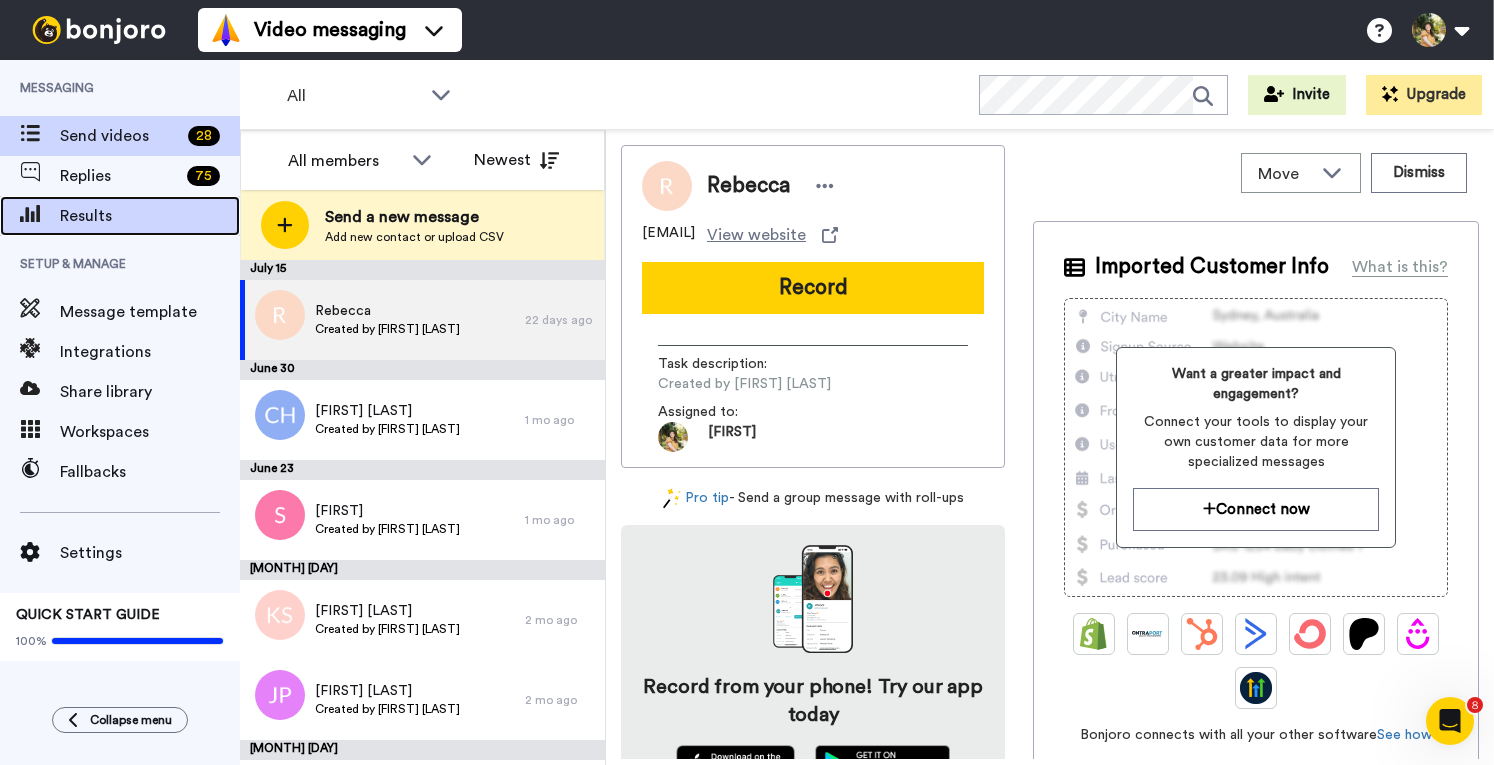 click on "Results" at bounding box center (150, 216) 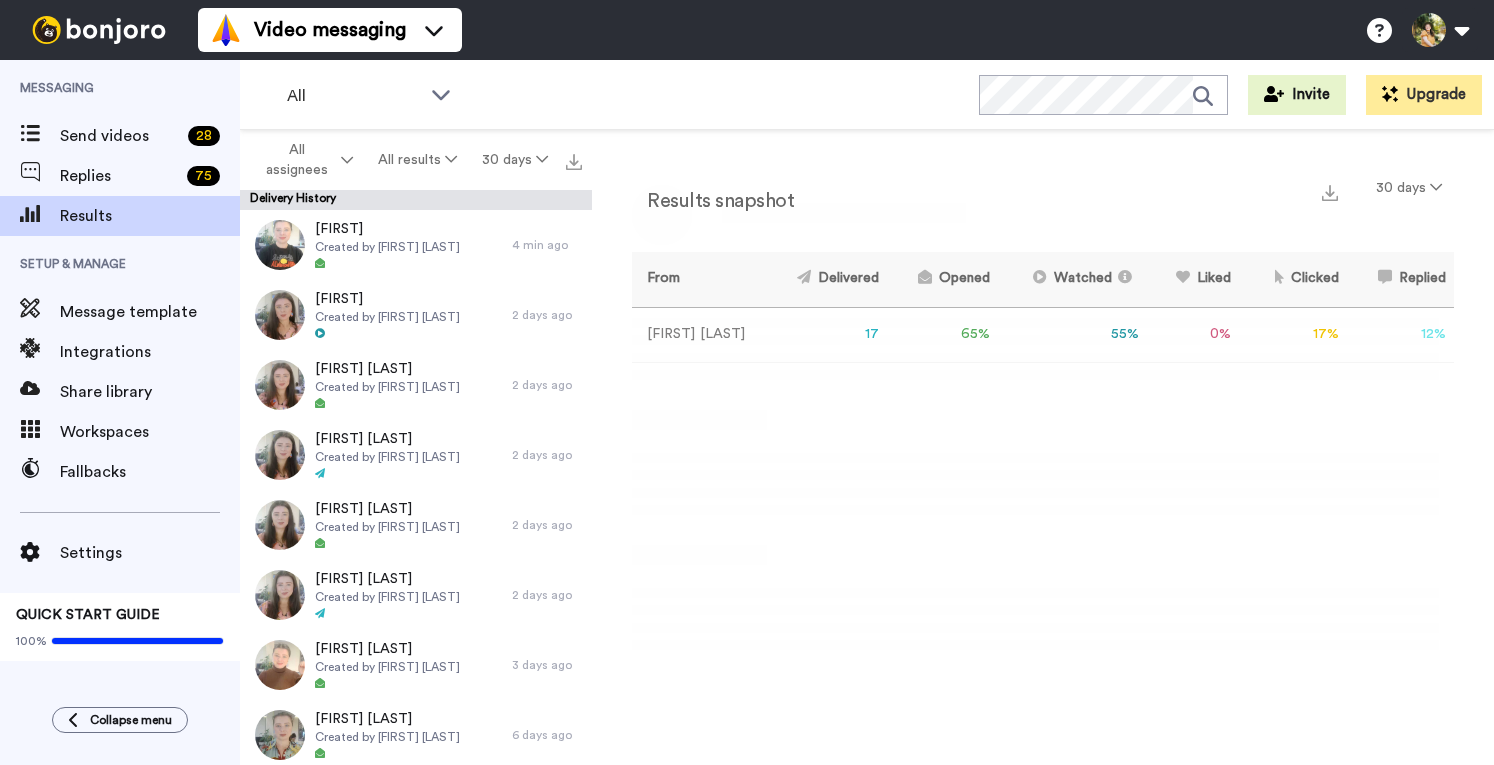 scroll, scrollTop: 0, scrollLeft: 0, axis: both 